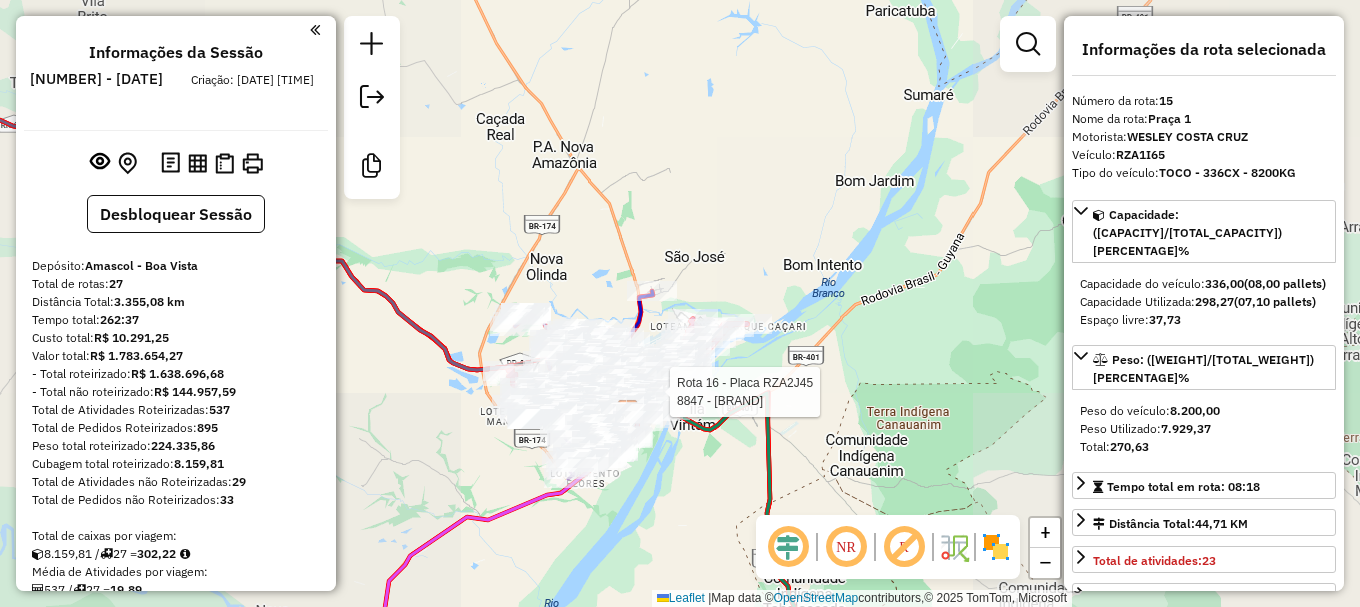 select on "**********" 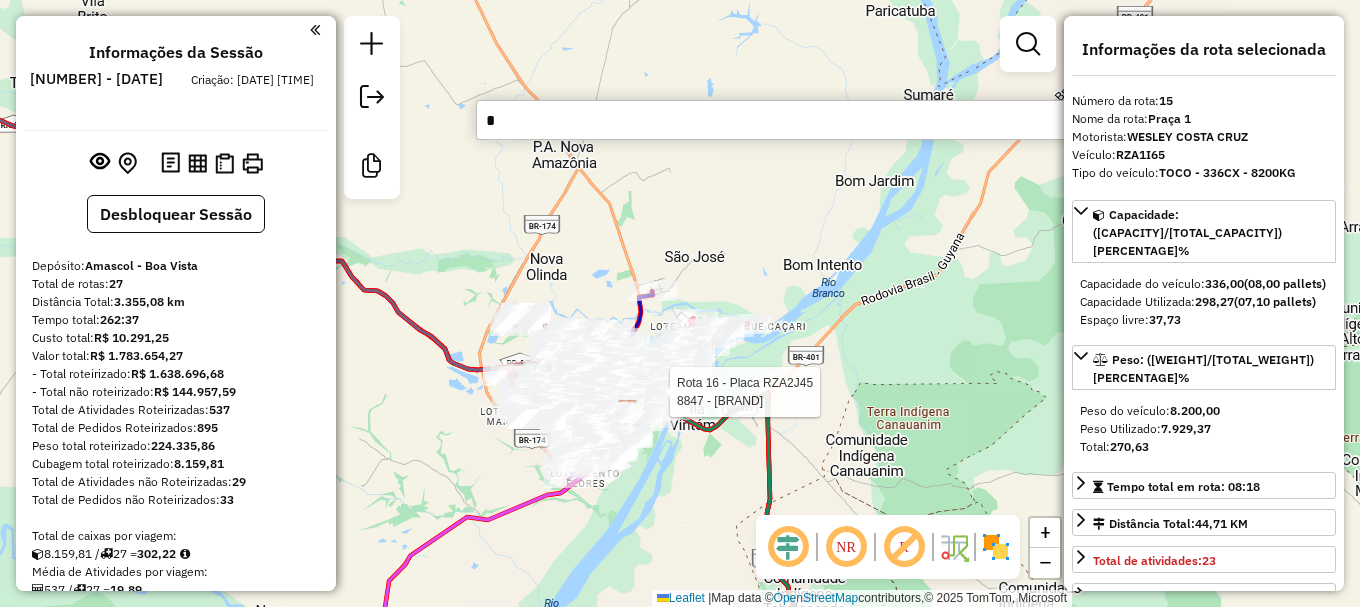scroll, scrollTop: 1719, scrollLeft: 0, axis: vertical 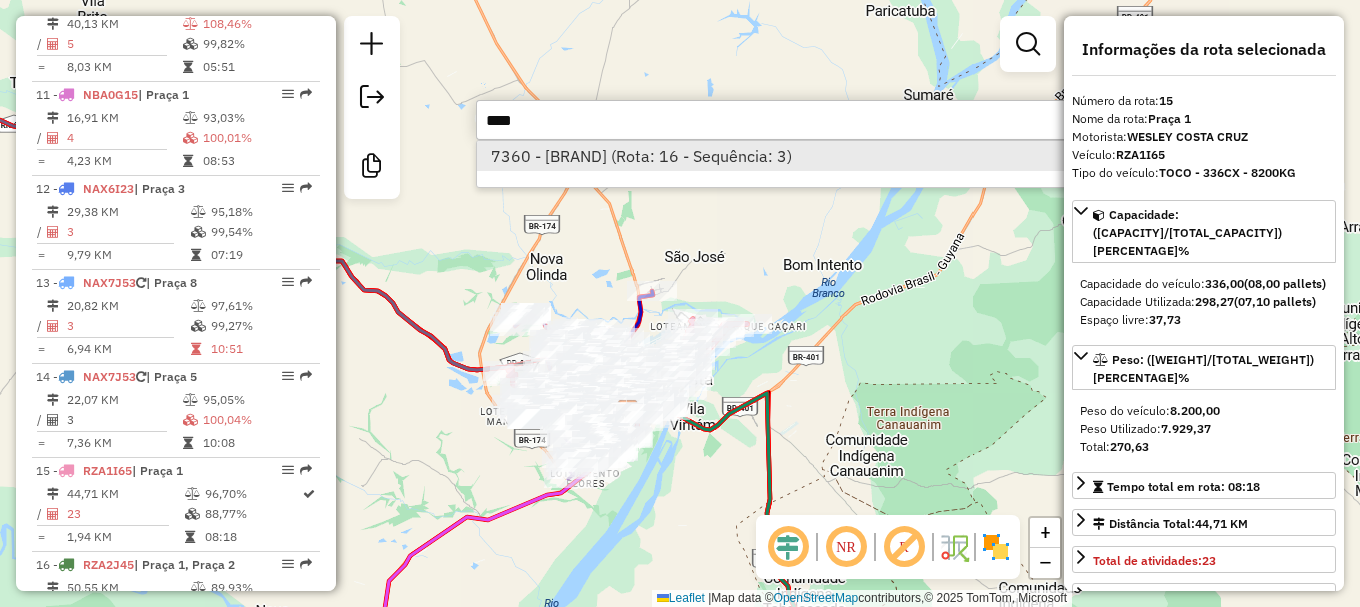 type on "****" 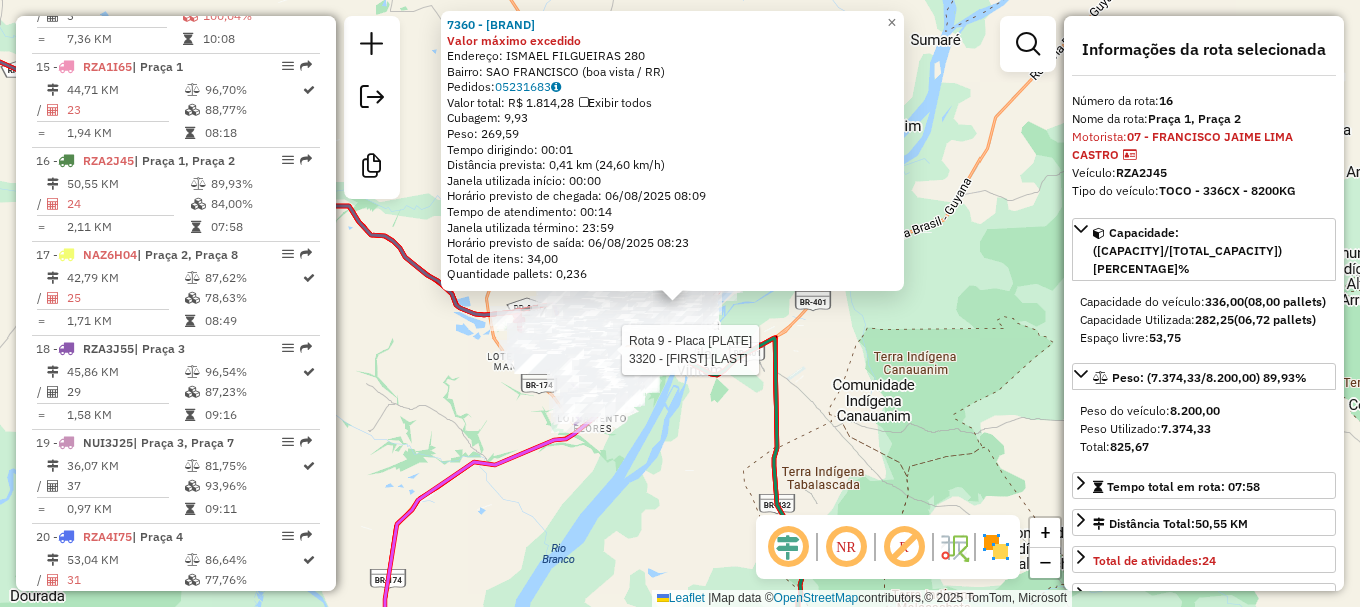scroll, scrollTop: 2255, scrollLeft: 0, axis: vertical 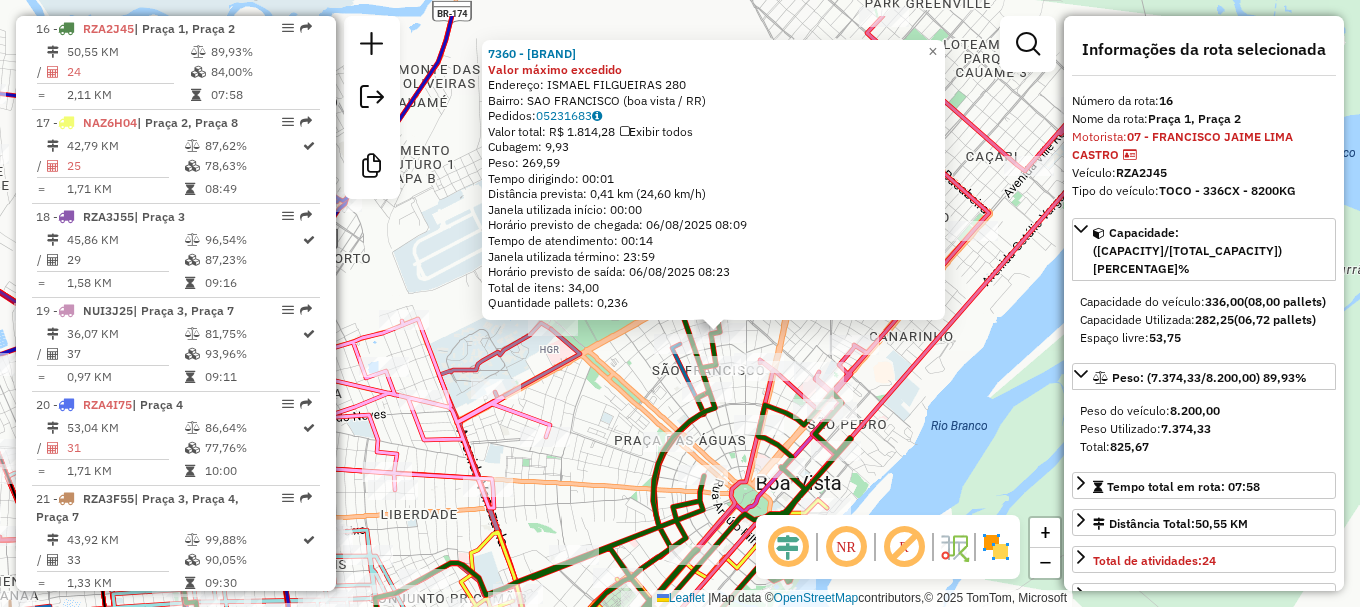 drag, startPoint x: 579, startPoint y: 336, endPoint x: 605, endPoint y: 408, distance: 76.55064 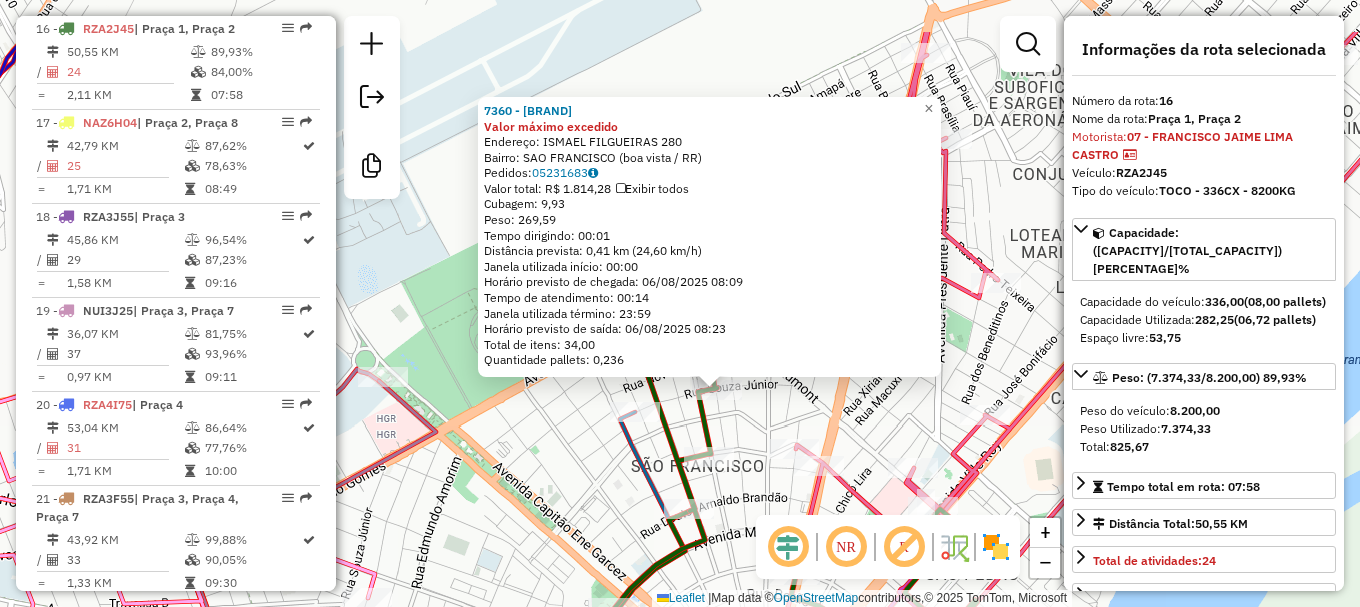 drag, startPoint x: 759, startPoint y: 313, endPoint x: 794, endPoint y: 405, distance: 98.43272 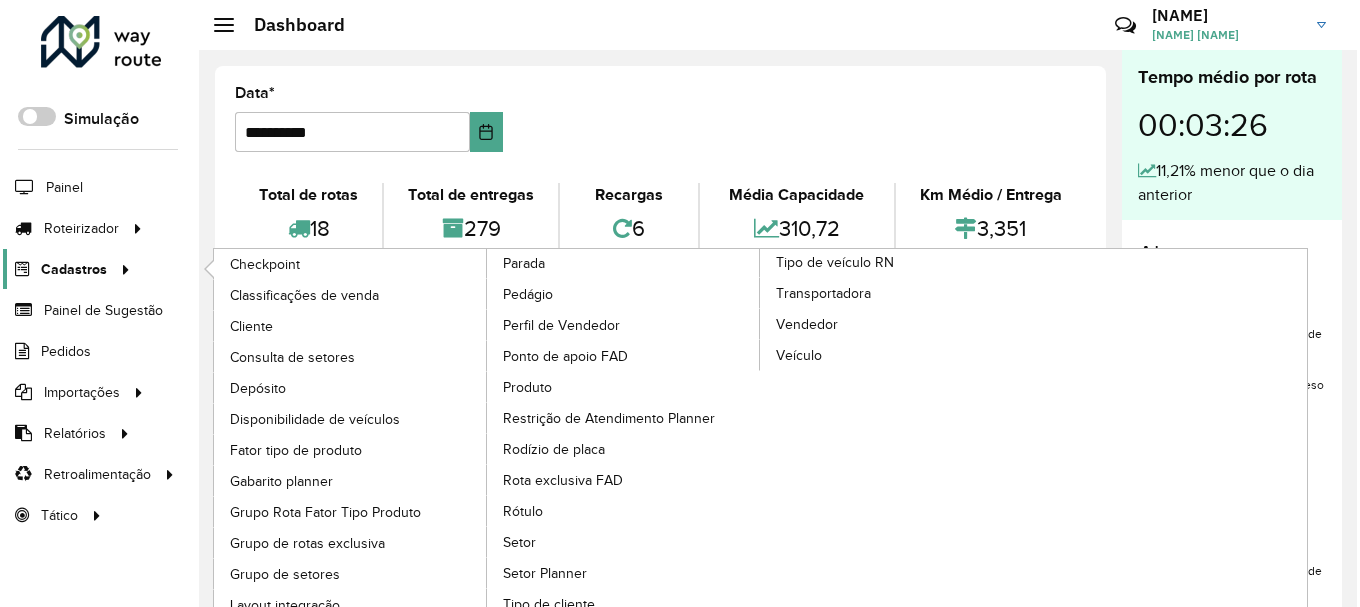scroll, scrollTop: 0, scrollLeft: 0, axis: both 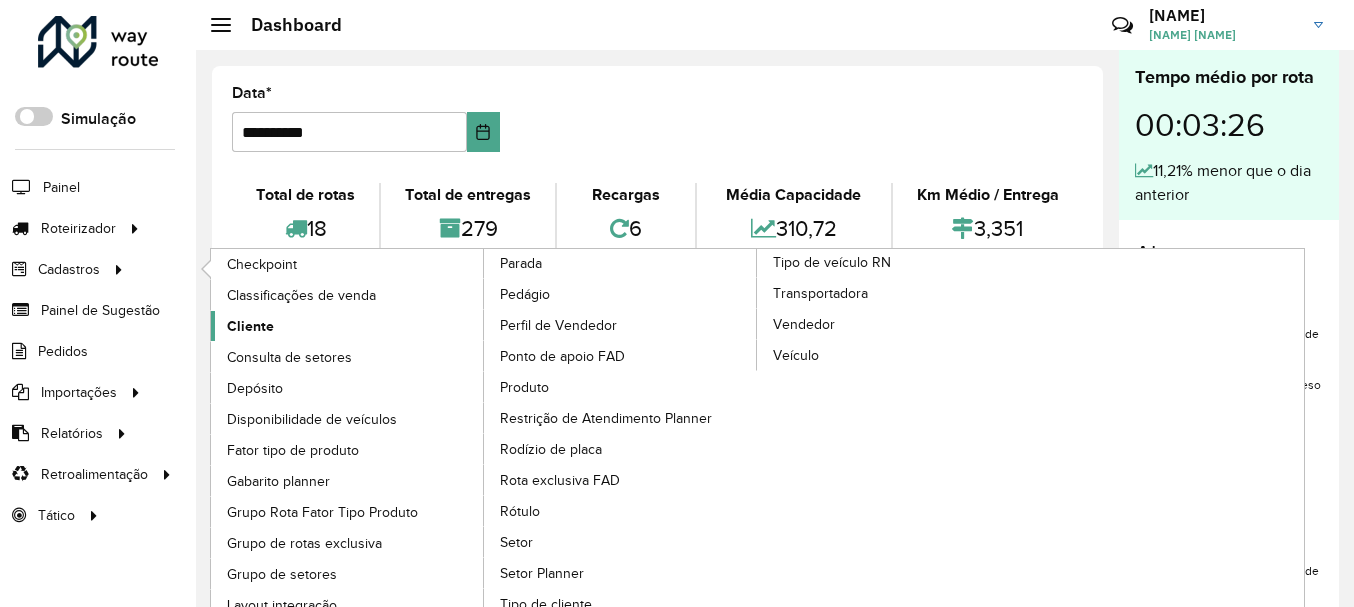 click on "Cliente" 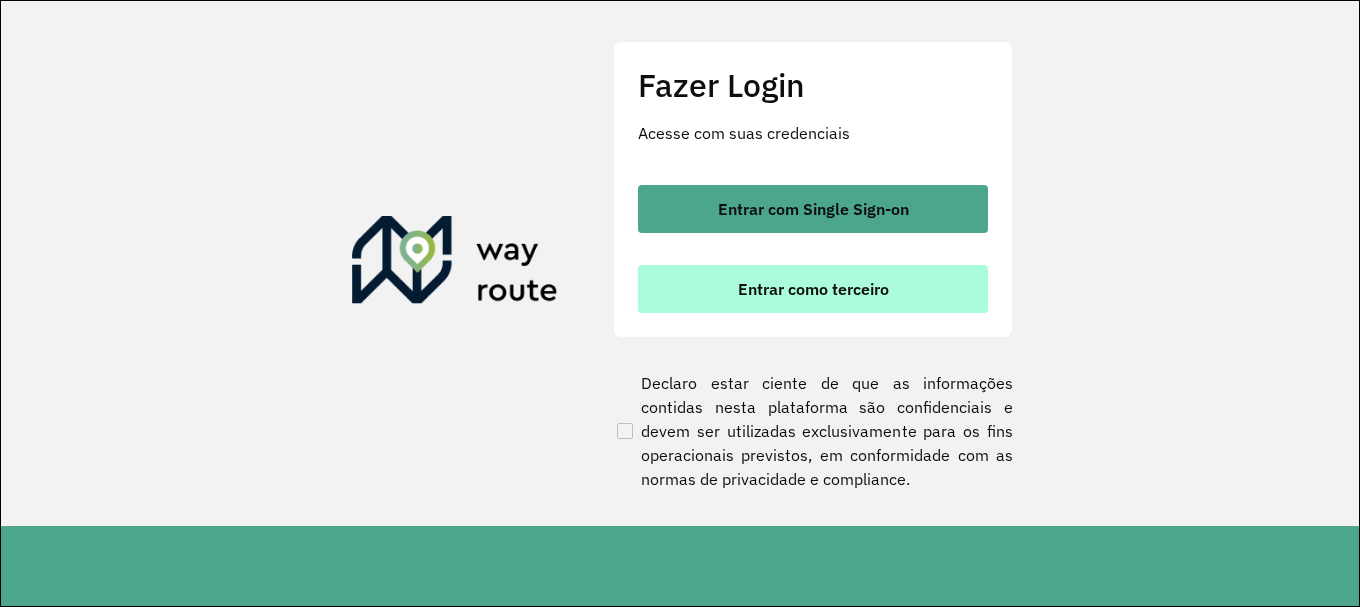 click on "Entrar como terceiro" at bounding box center (813, 289) 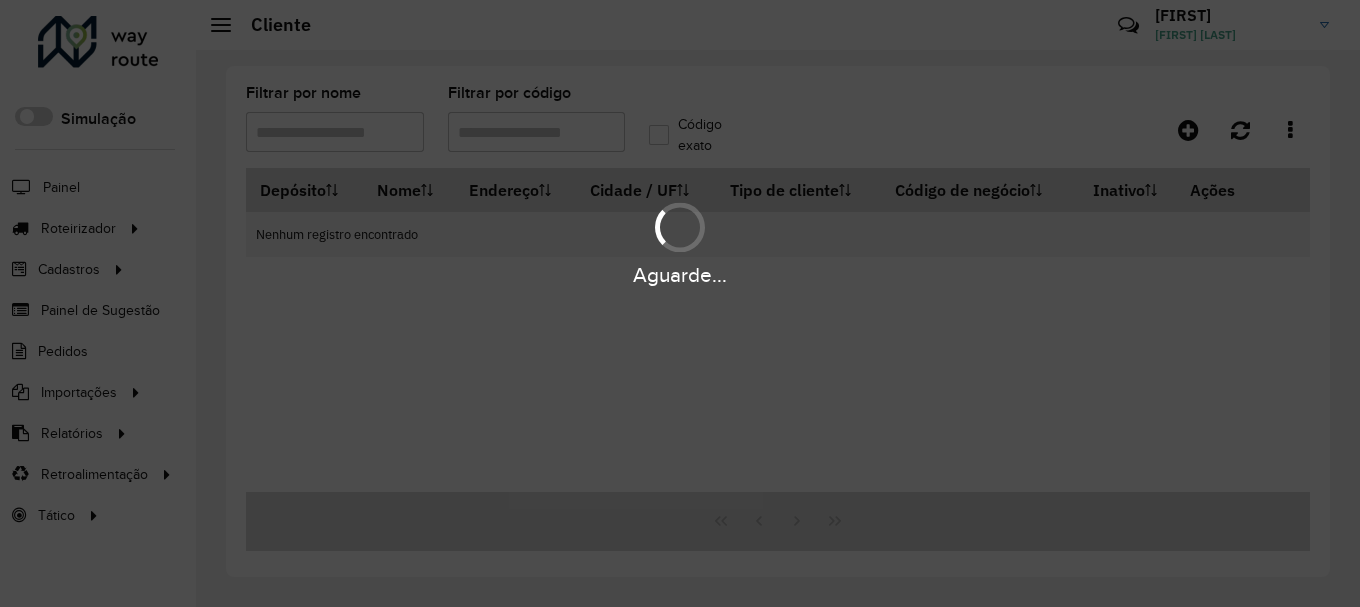 scroll, scrollTop: 0, scrollLeft: 0, axis: both 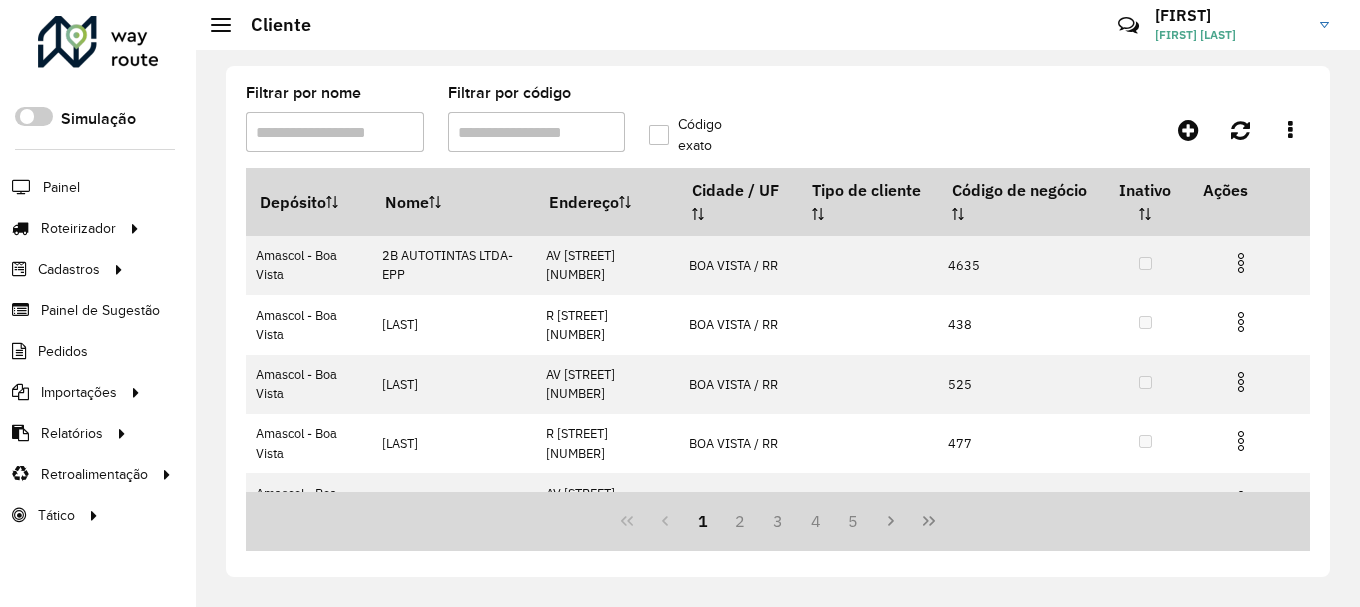 click on "Filtrar por código" at bounding box center [537, 132] 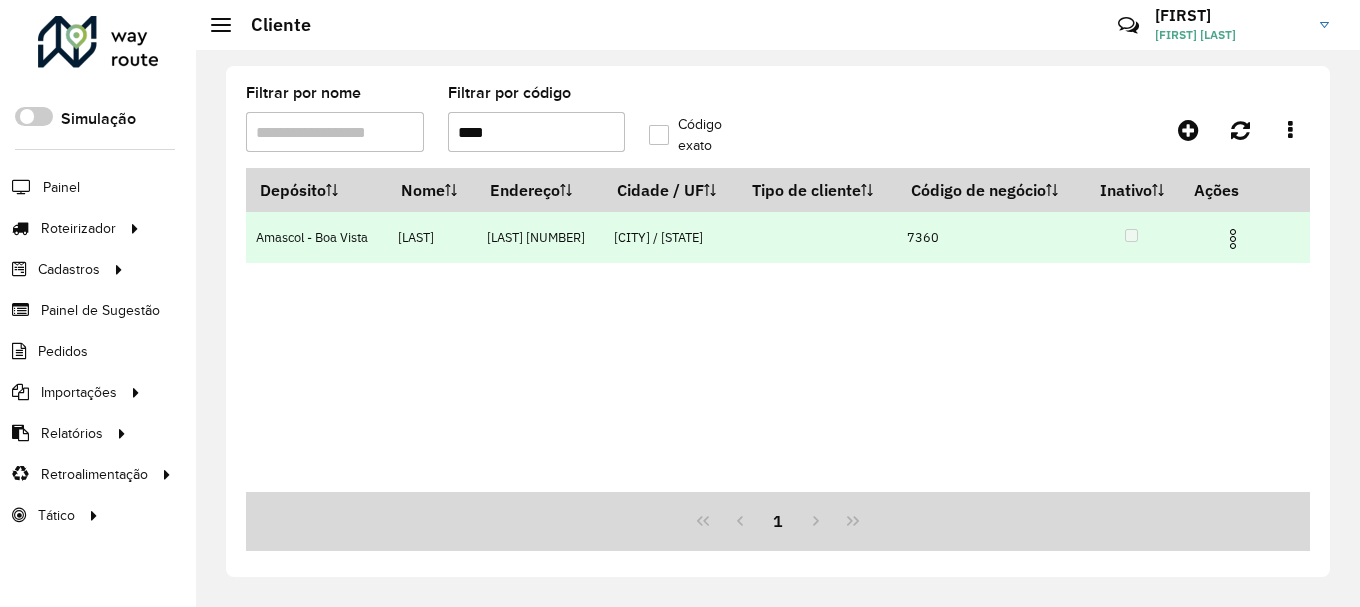 type on "****" 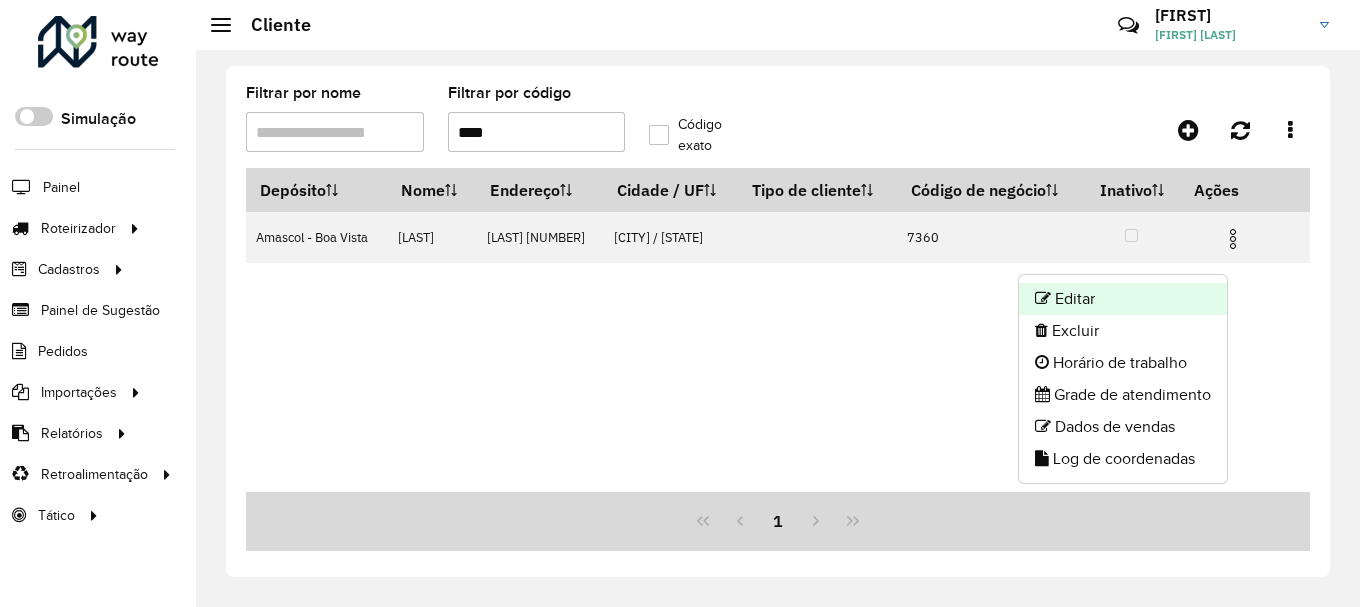 click on "Editar" 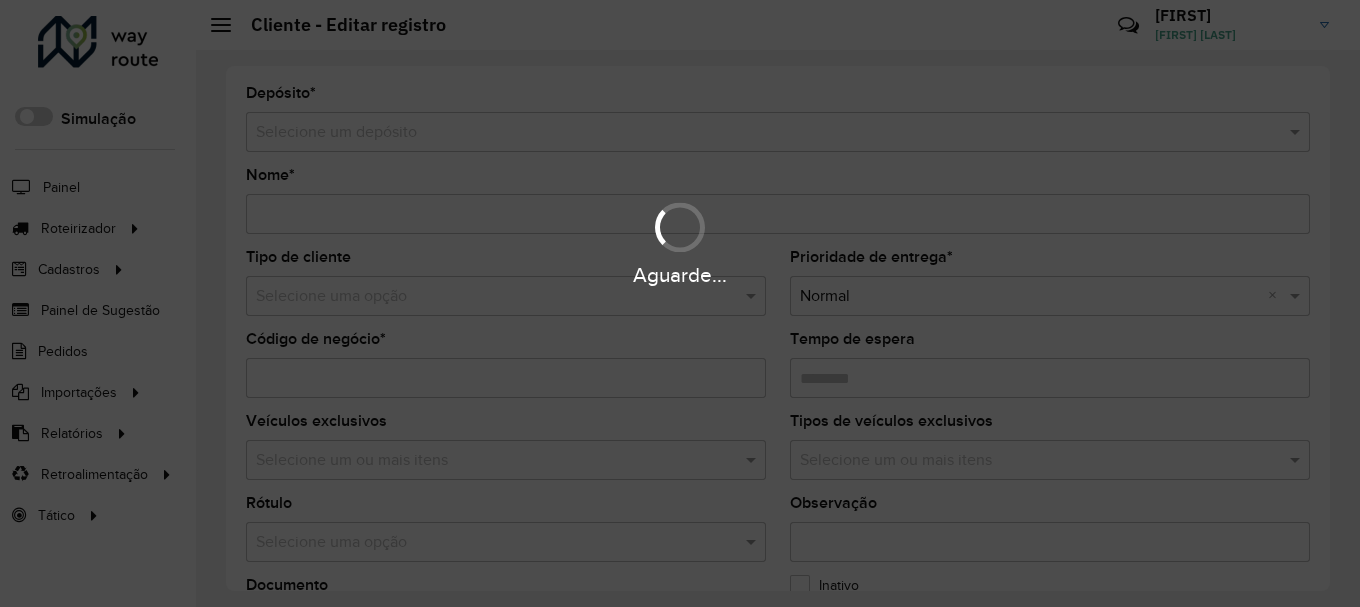 type on "**********" 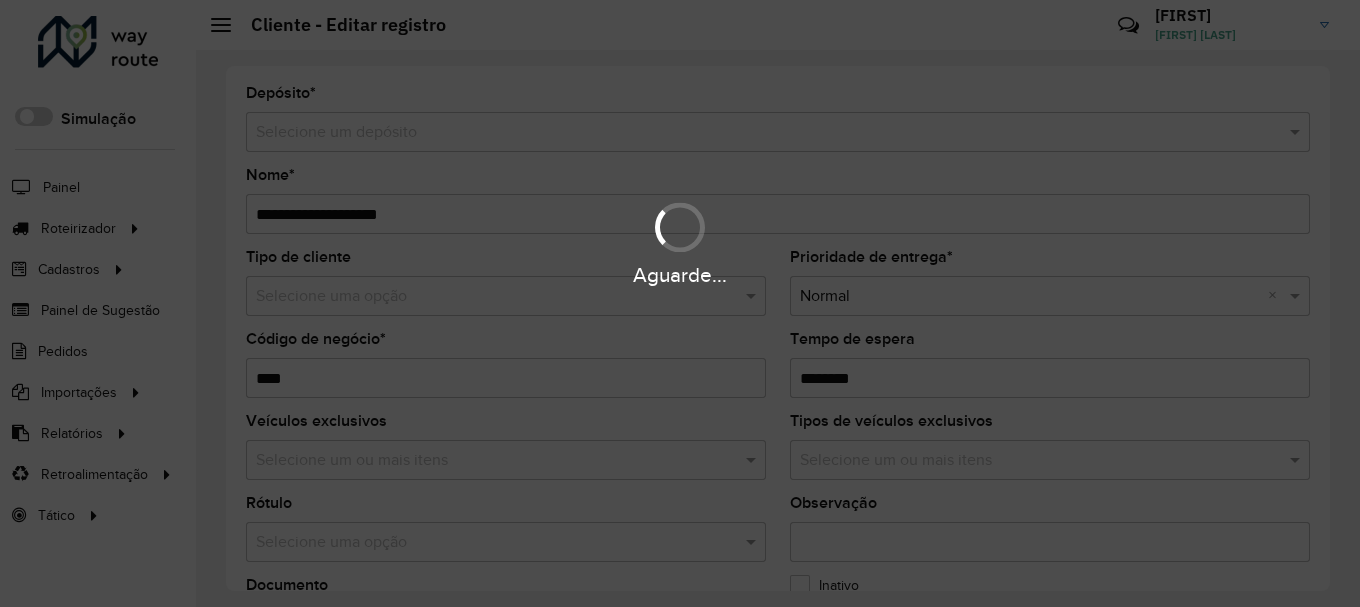 type on "**********" 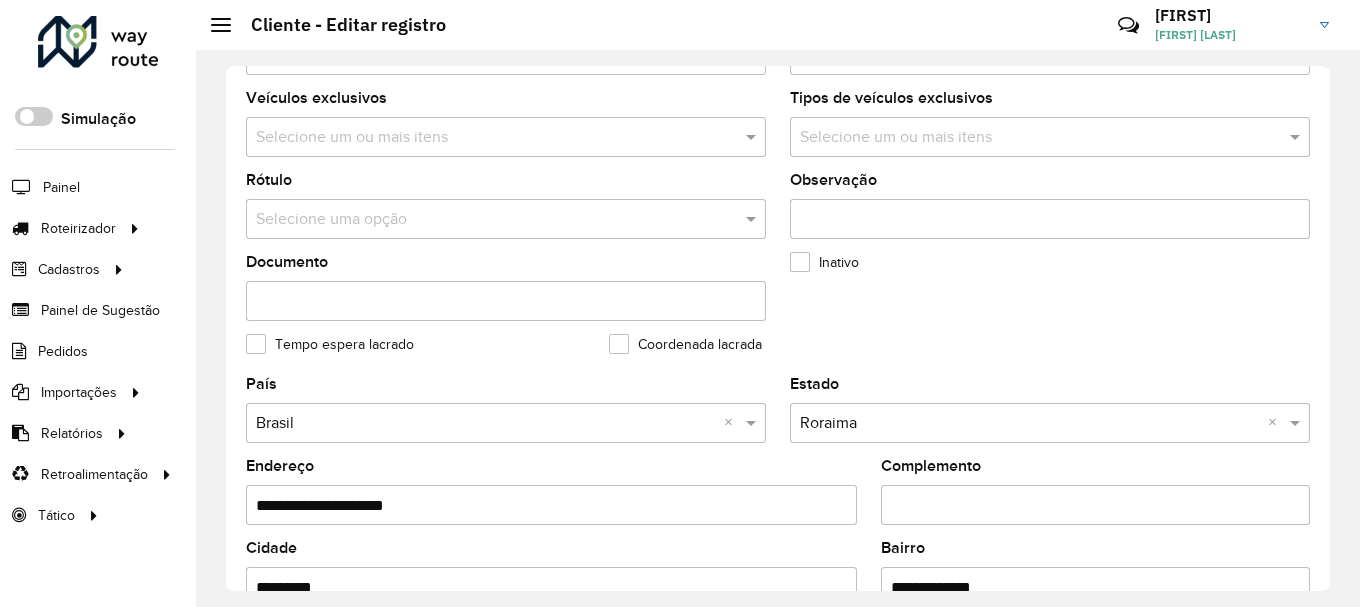 scroll, scrollTop: 500, scrollLeft: 0, axis: vertical 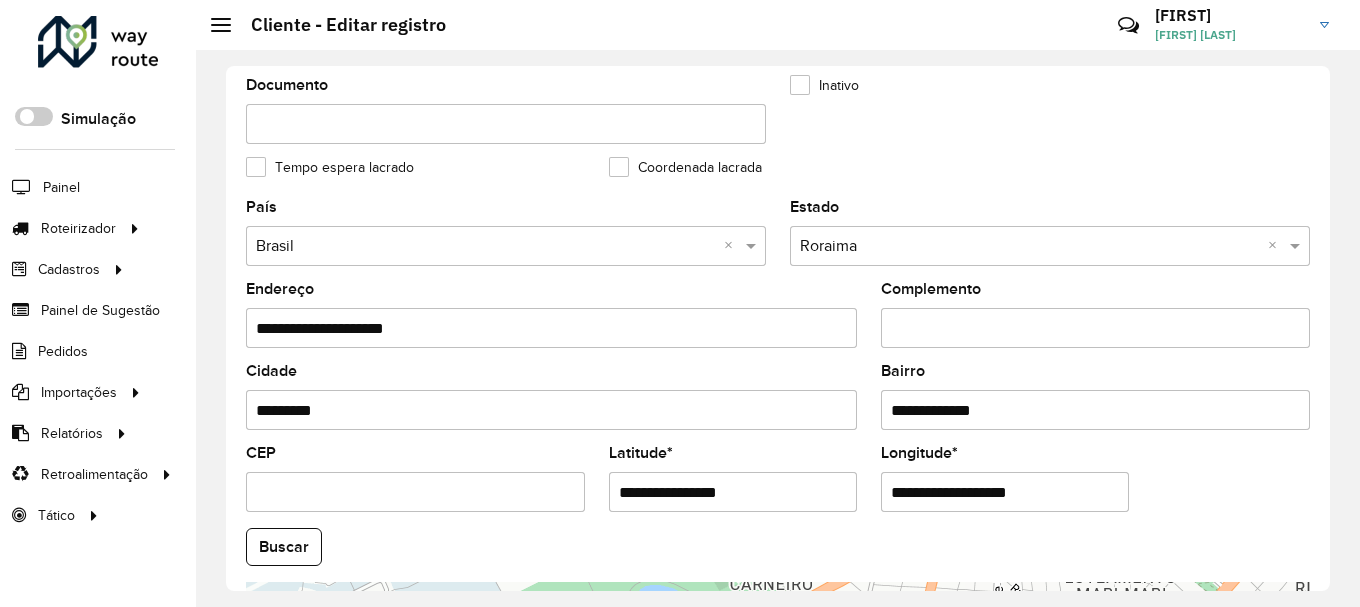 drag, startPoint x: 785, startPoint y: 492, endPoint x: 554, endPoint y: 472, distance: 231.86418 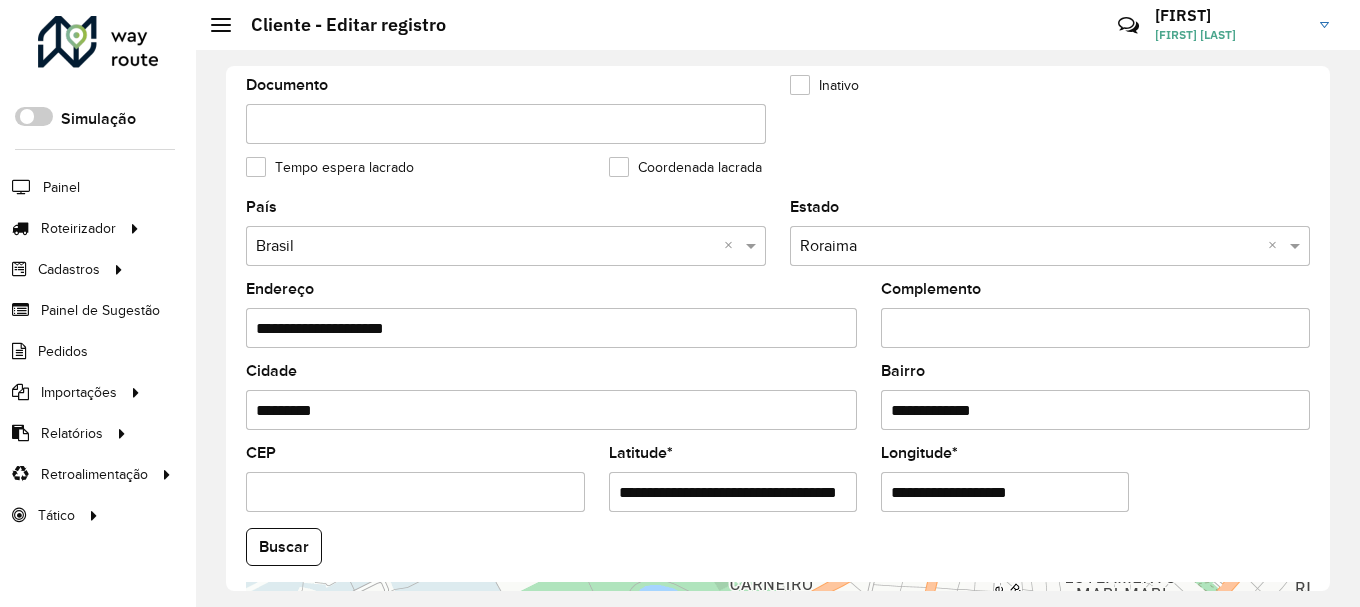 scroll, scrollTop: 0, scrollLeft: 84, axis: horizontal 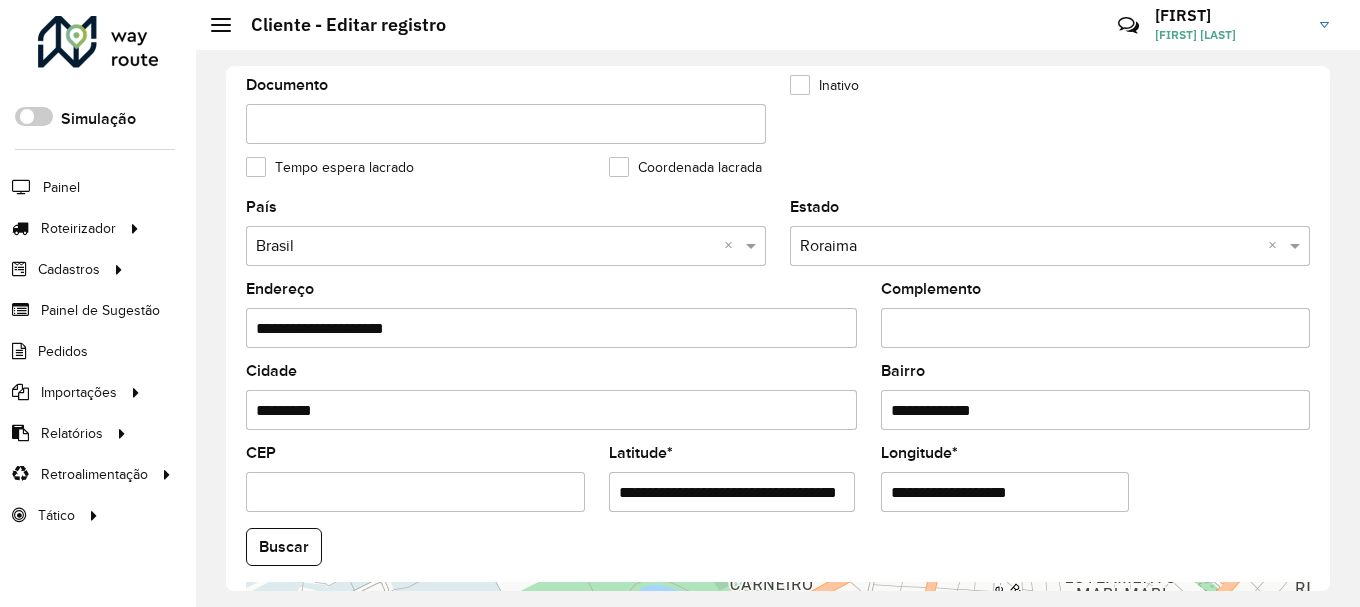 drag, startPoint x: 849, startPoint y: 494, endPoint x: 698, endPoint y: 492, distance: 151.01324 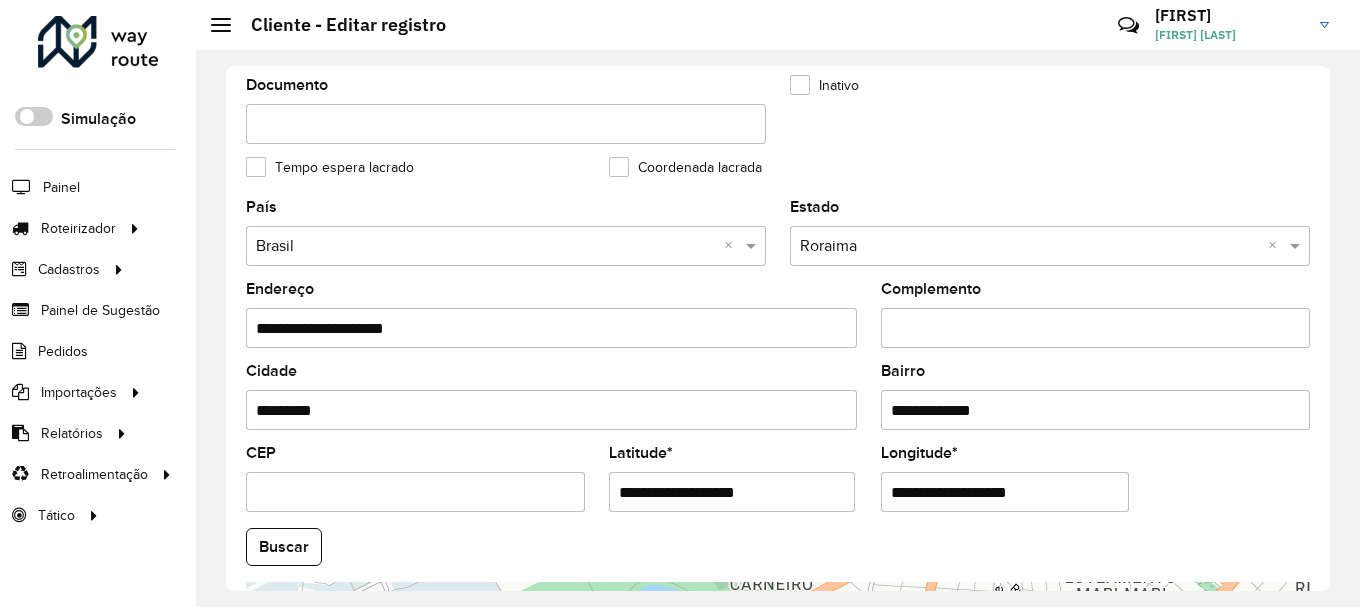 scroll, scrollTop: 0, scrollLeft: 0, axis: both 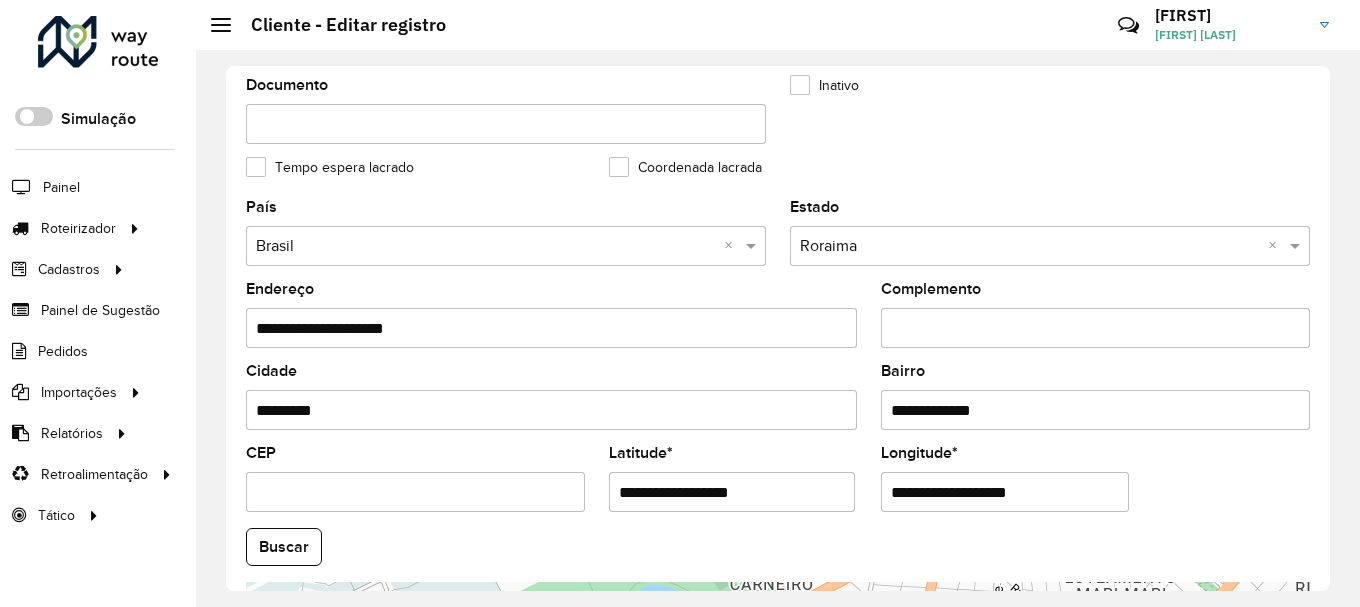 type on "**********" 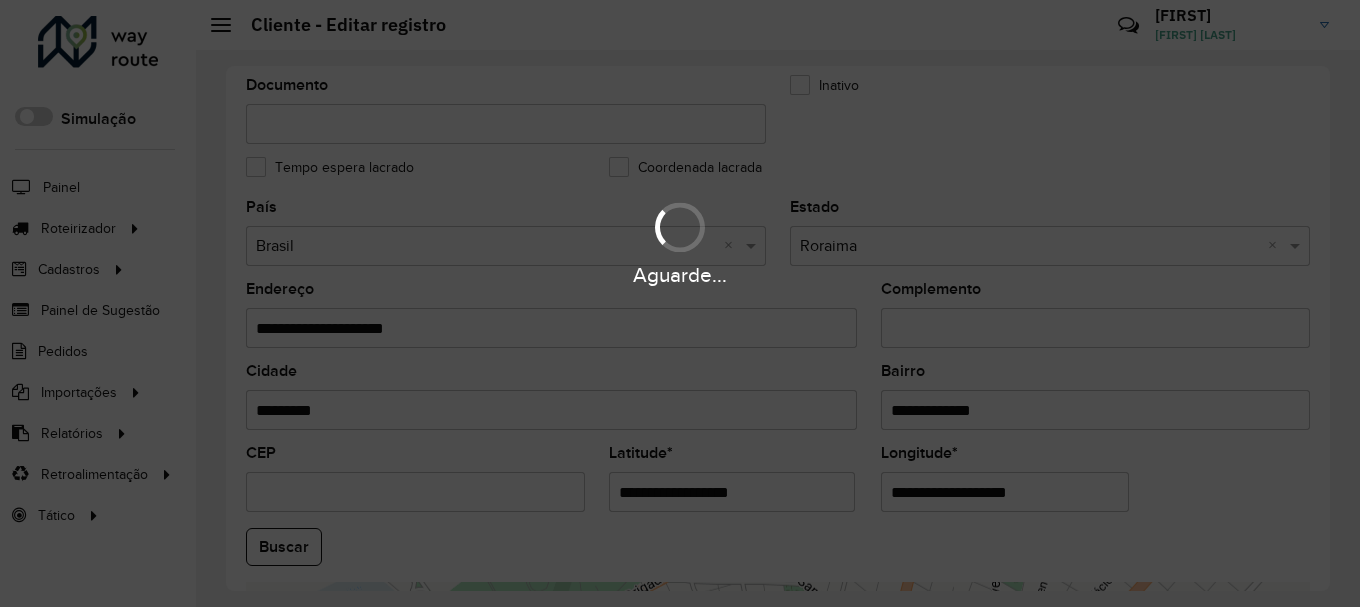 drag, startPoint x: 947, startPoint y: 487, endPoint x: 821, endPoint y: 486, distance: 126.00397 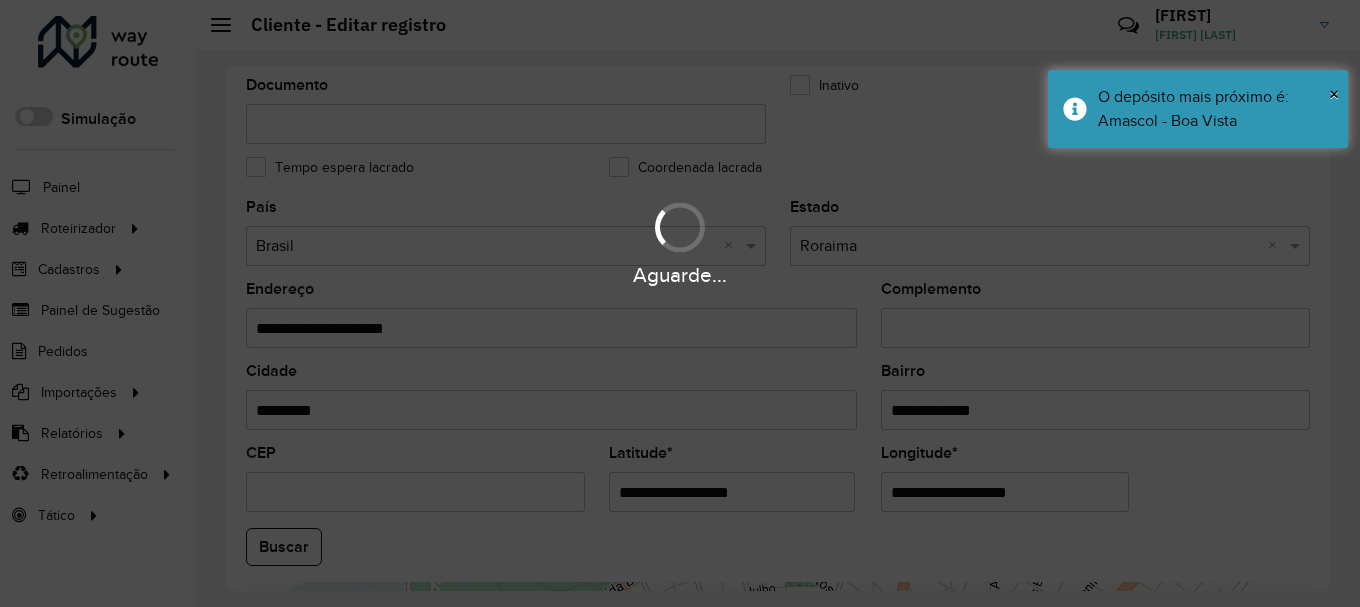 paste 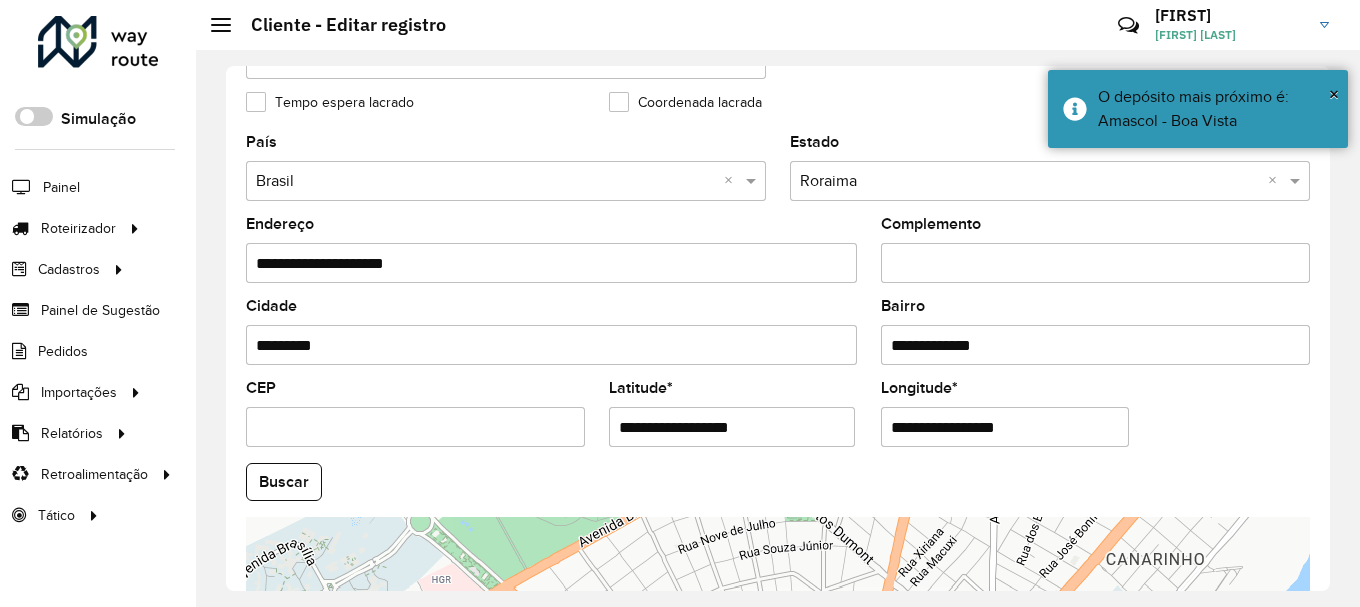 scroll, scrollTop: 881, scrollLeft: 0, axis: vertical 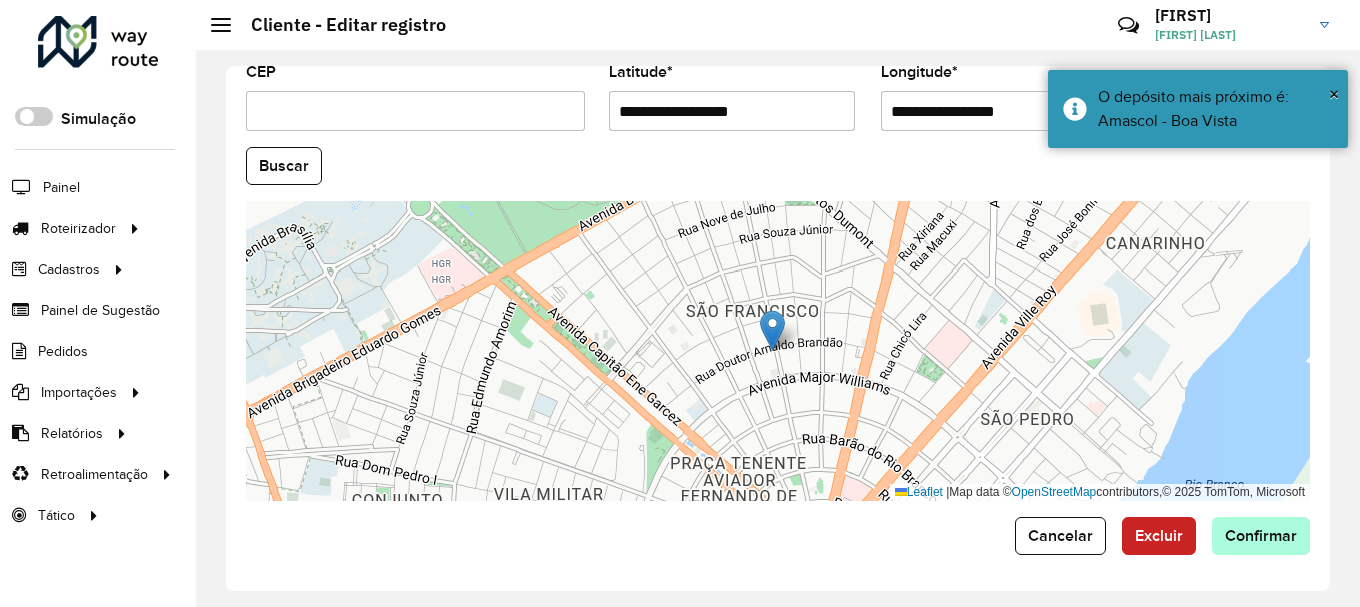 type on "**********" 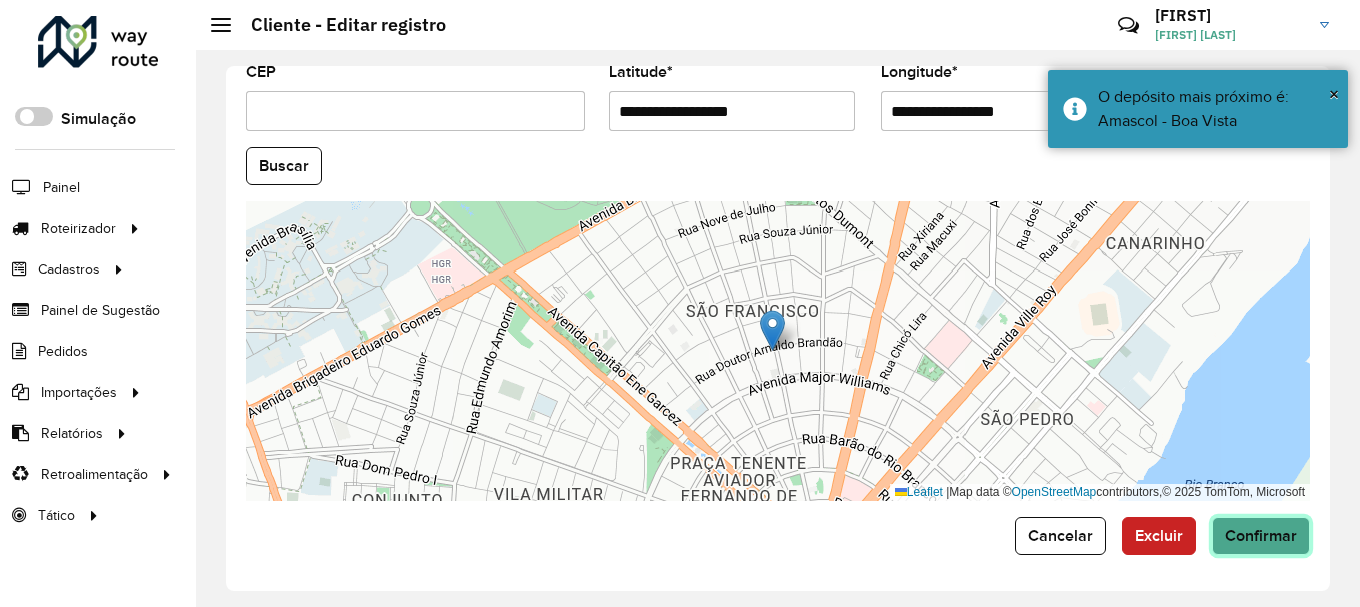 click on "Aguarde...  Pop-up bloqueado!  Seu navegador bloqueou automáticamente a abertura de uma nova janela.   Acesse as configurações e adicione o endereço do sistema a lista de permissão.   Fechar  Roteirizador AmbevTech Simulação Painel Roteirizador Entregas Vendas Cadastros Checkpoint Classificações de venda Cliente Consulta de setores Depósito Disponibilidade de veículos Fator tipo de produto Gabarito planner Grupo Rota Fator Tipo Produto Grupo de rotas exclusiva Grupo de setores Layout integração Modelo Parada Pedágio Perfil de Vendedor Ponto de apoio FAD Produto Restrição de Atendimento Planner Rodízio de placa Rota exclusiva FAD Rótulo Setor Setor Planner Tipo de cliente Tipo de veículo Tipo de veículo RN Transportadora Vendedor Veículo Painel de Sugestão Pedidos Importações Classificação e volume de venda Clientes Fator tipo produto Gabarito planner Grade de atendimento Janela de atendimento Localização Pedidos Restrição de Atendimento Planner Tempo de espera Vendedor Veículos" at bounding box center [680, 303] 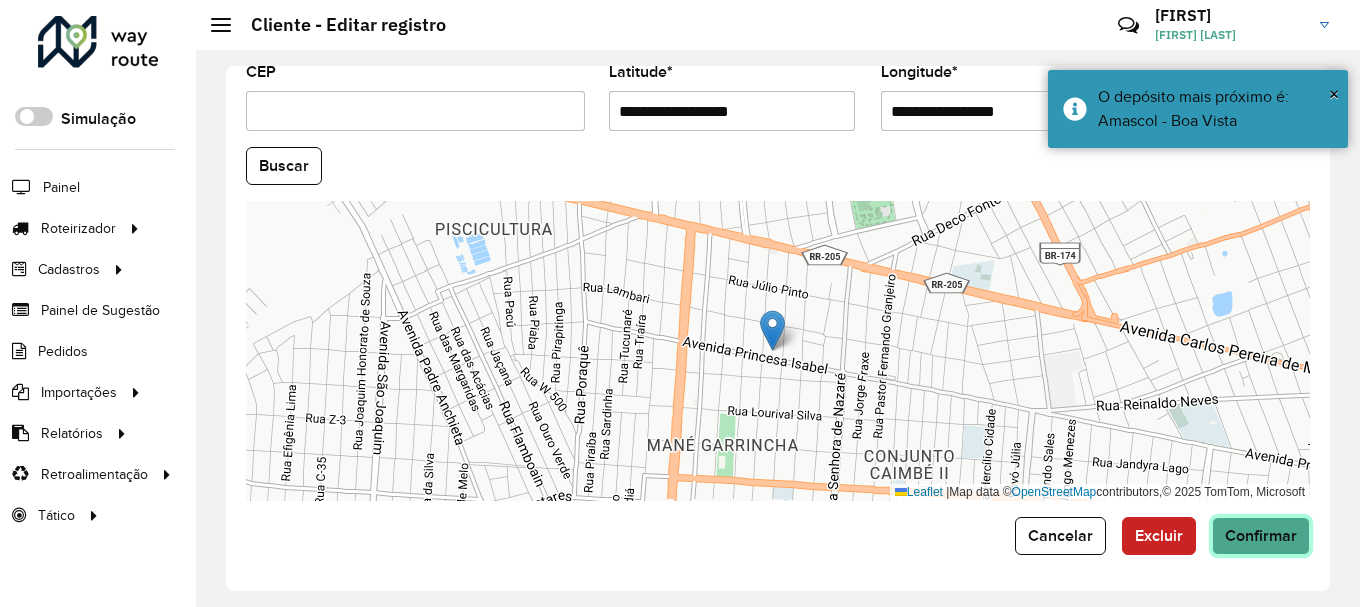click on "Confirmar" 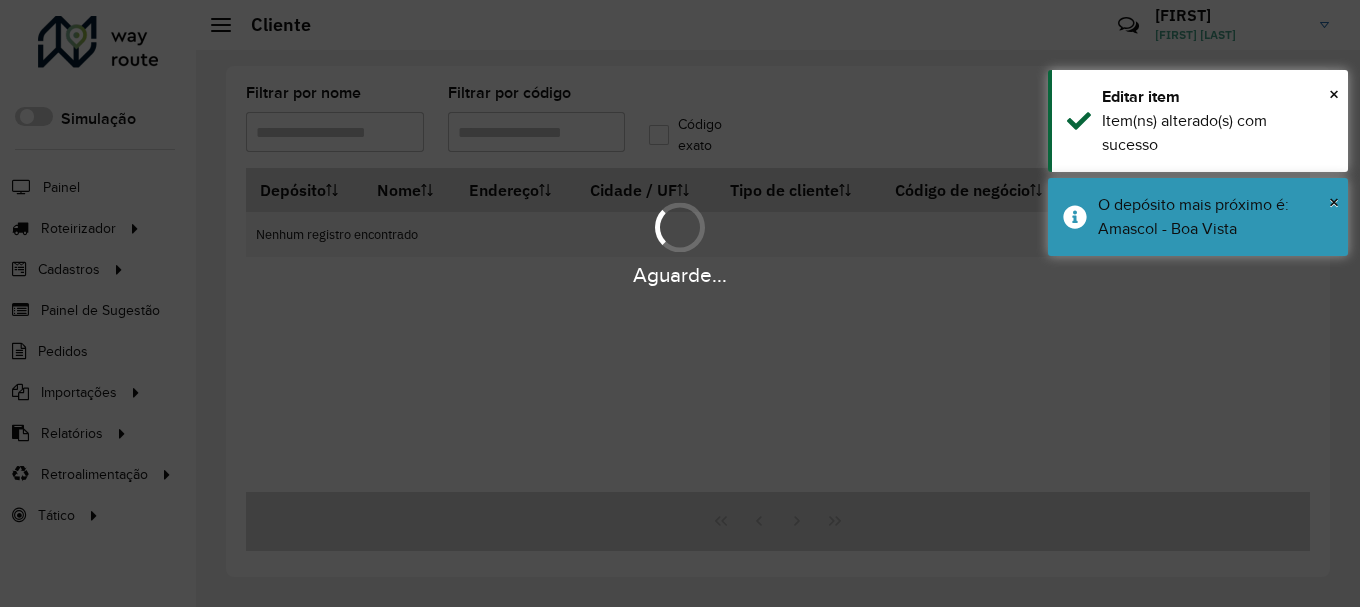 type on "****" 